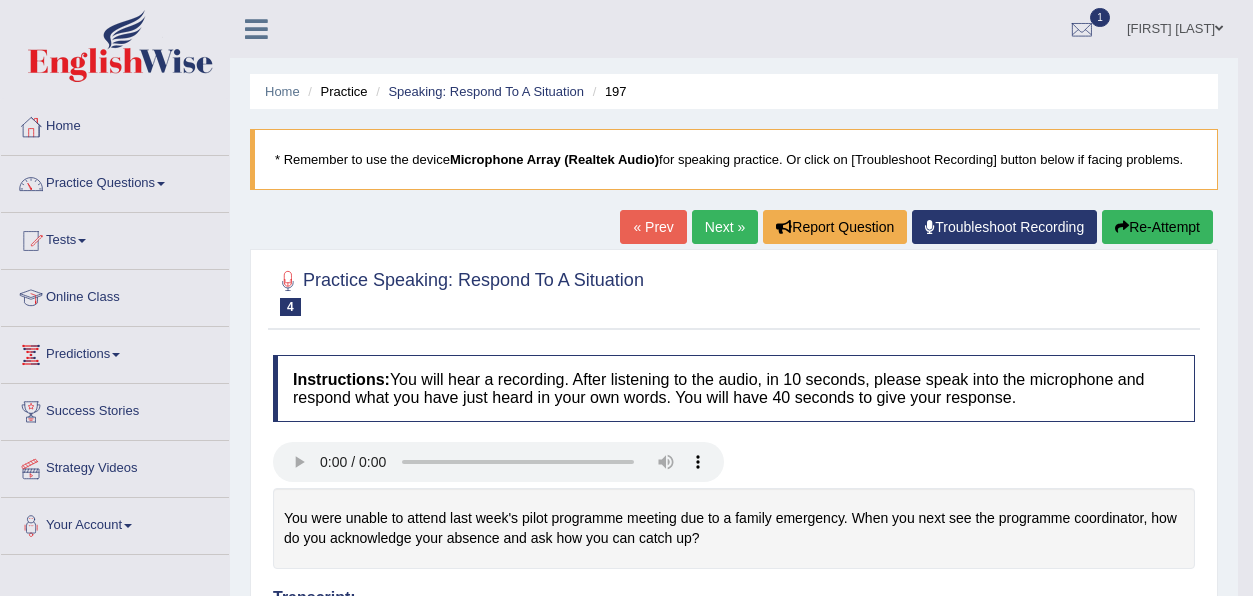 scroll, scrollTop: 344, scrollLeft: 0, axis: vertical 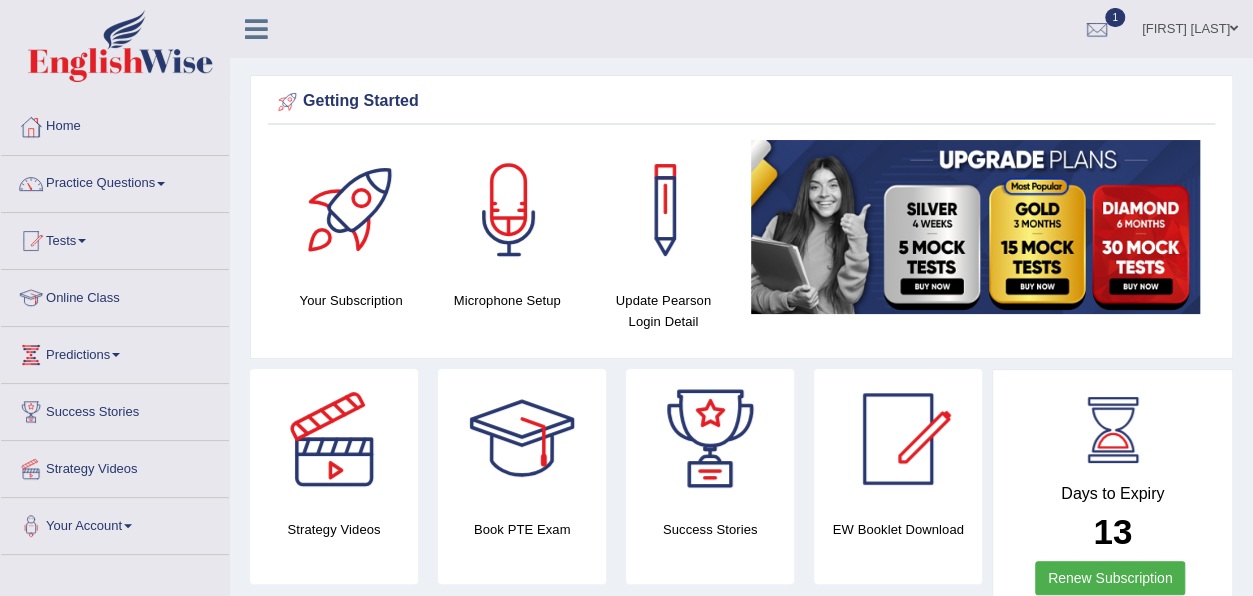 click on "Practice Questions" at bounding box center (115, 181) 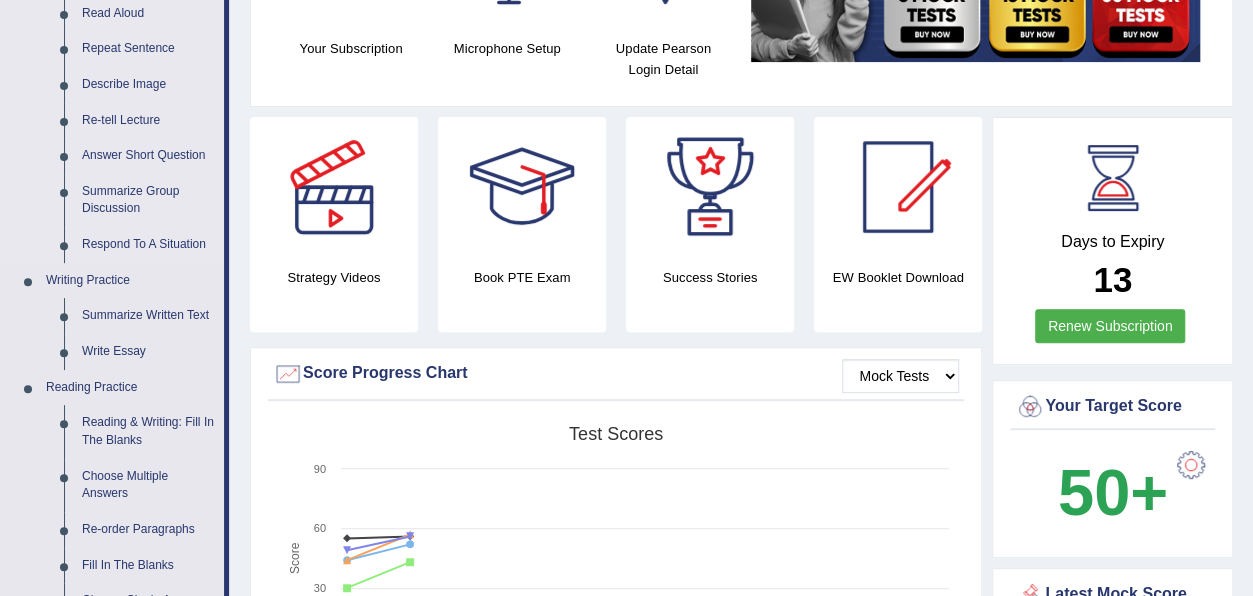 scroll, scrollTop: 0, scrollLeft: 0, axis: both 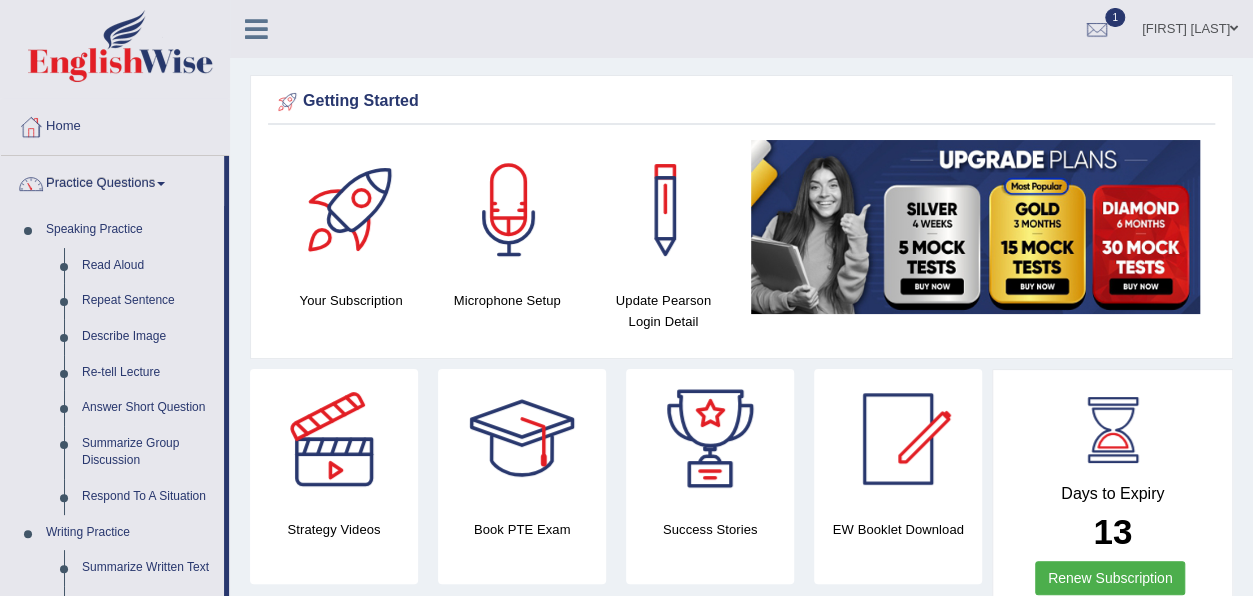 click on "Home" at bounding box center (115, 124) 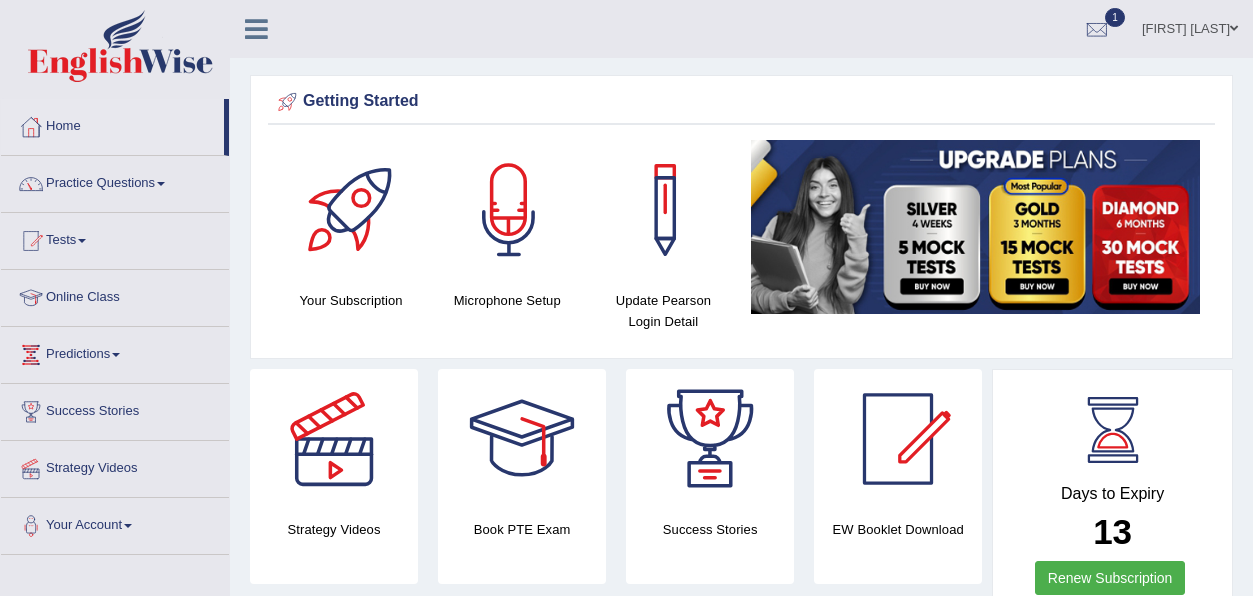 scroll, scrollTop: 0, scrollLeft: 0, axis: both 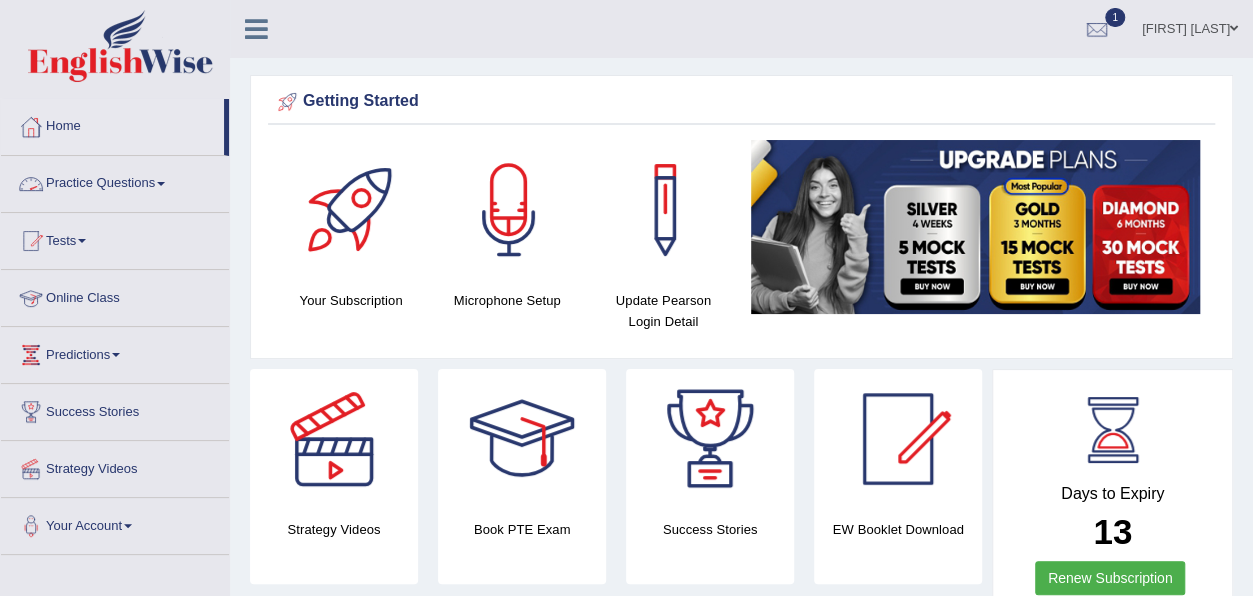 click on "Online Class" at bounding box center [115, 295] 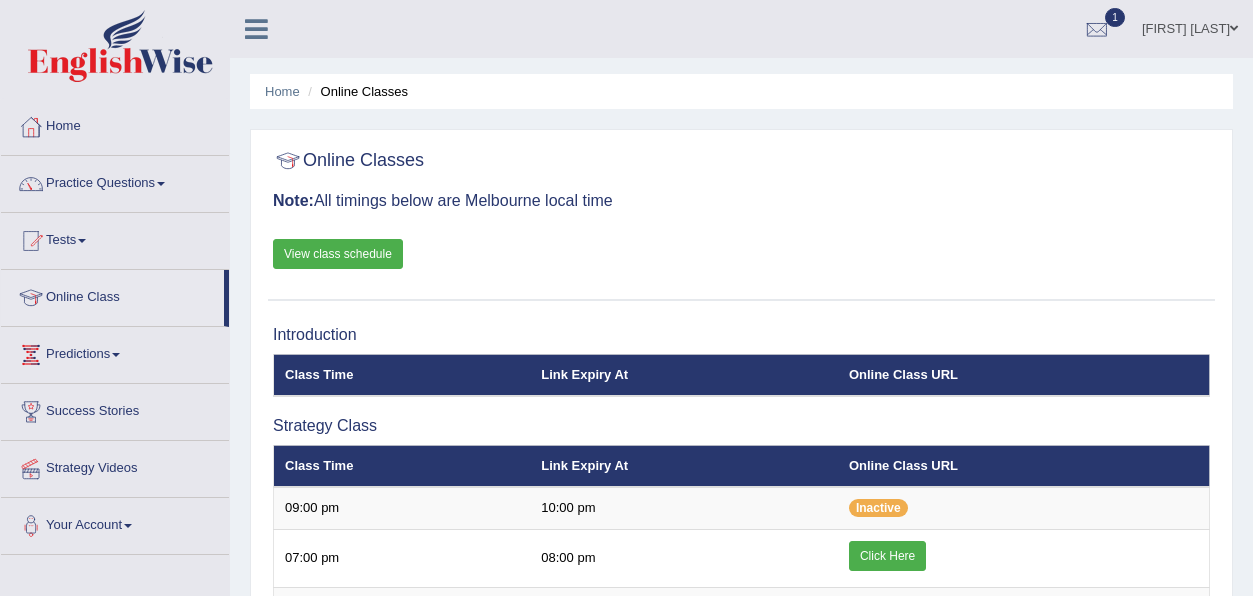 scroll, scrollTop: 0, scrollLeft: 0, axis: both 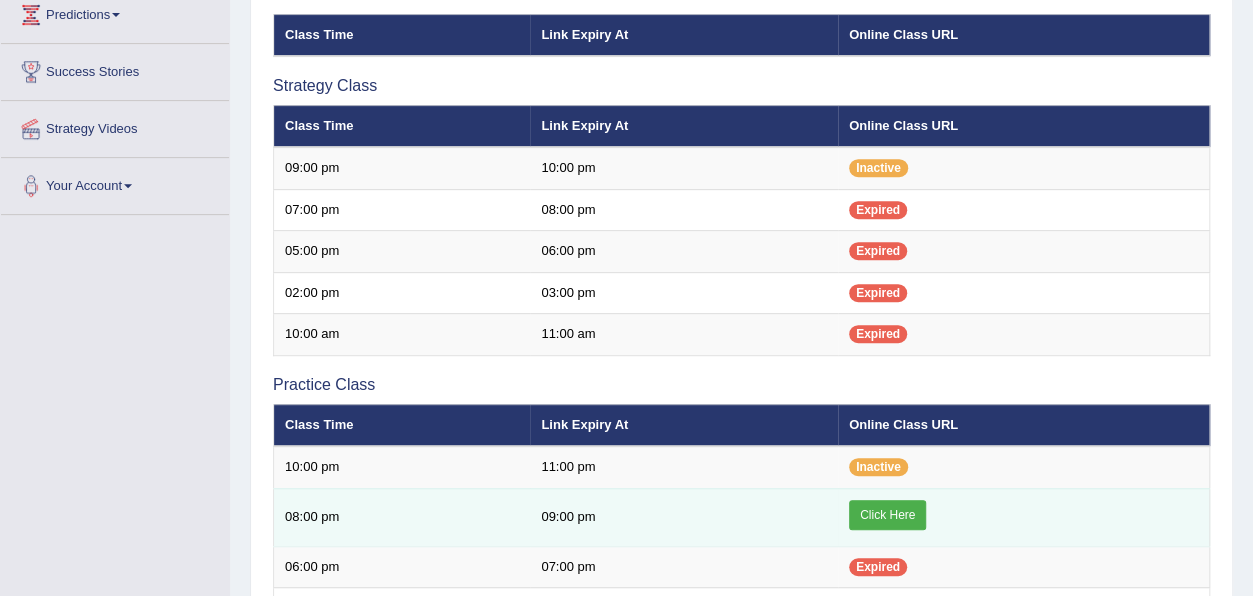click on "Click Here" at bounding box center [887, 515] 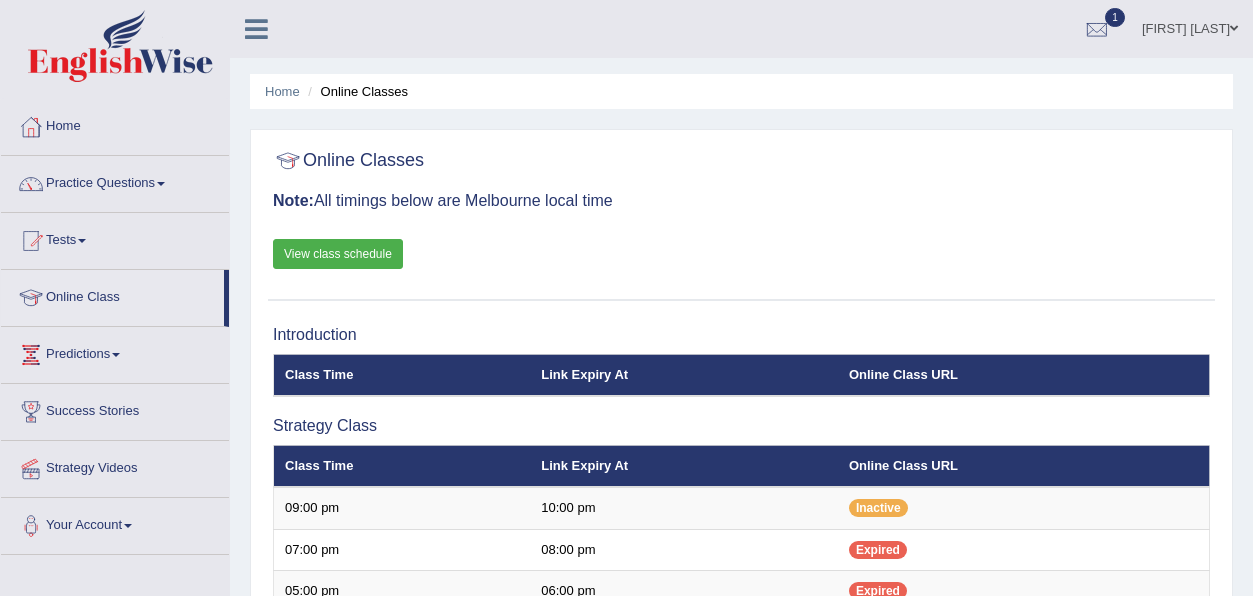 scroll, scrollTop: 340, scrollLeft: 0, axis: vertical 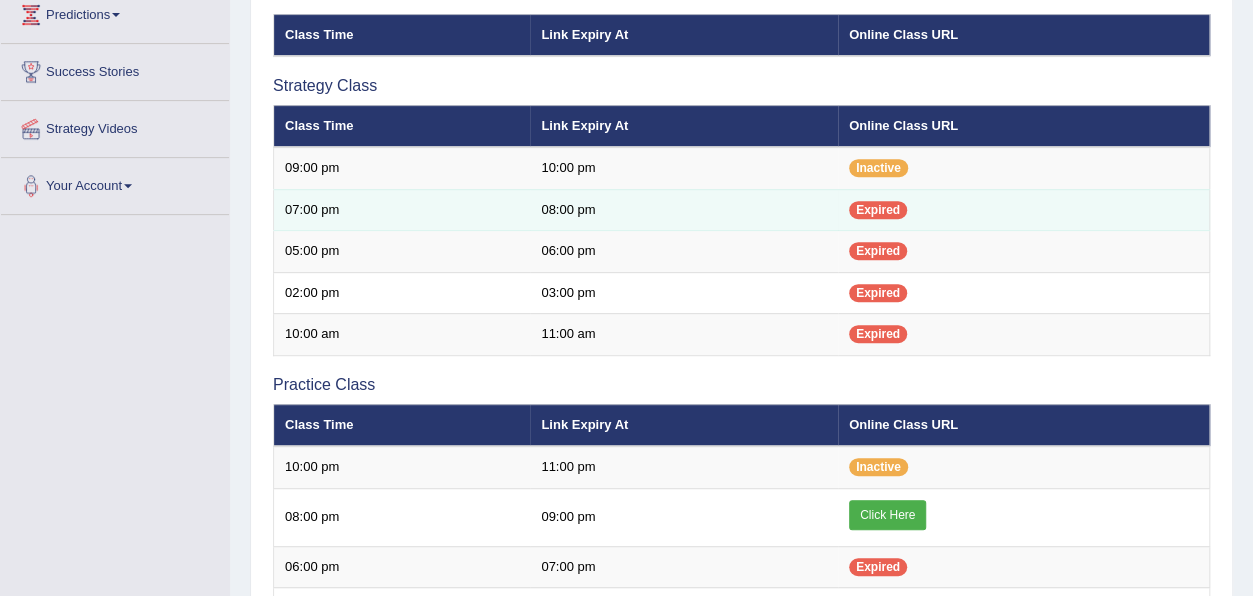 click on "07:00 pm" at bounding box center (402, 210) 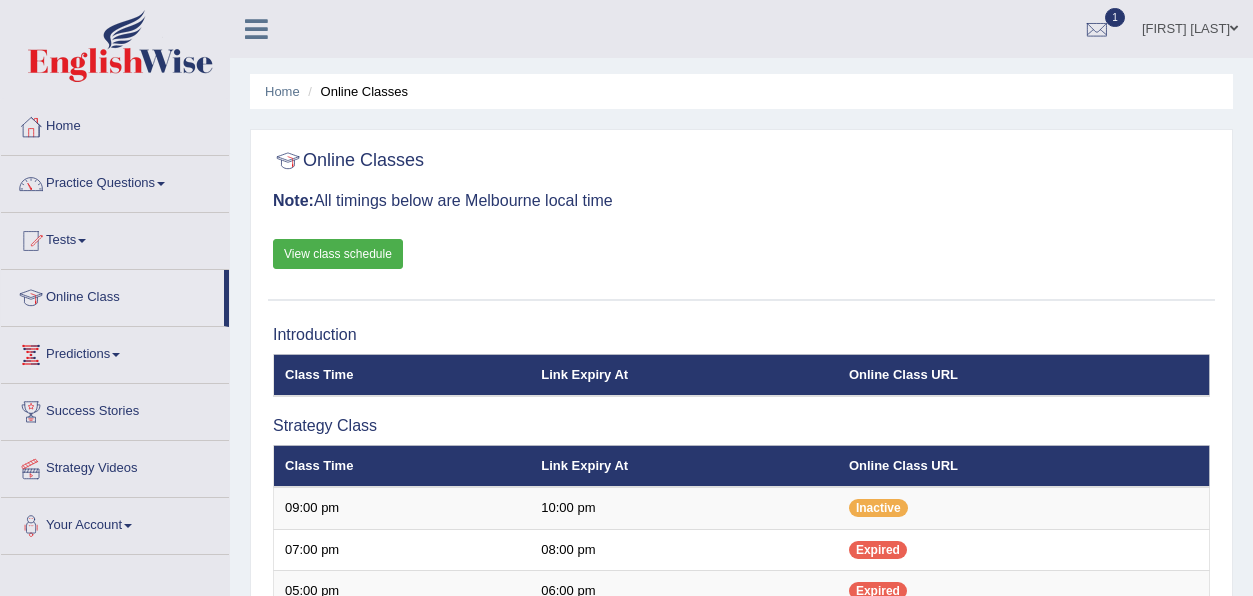 scroll, scrollTop: 340, scrollLeft: 0, axis: vertical 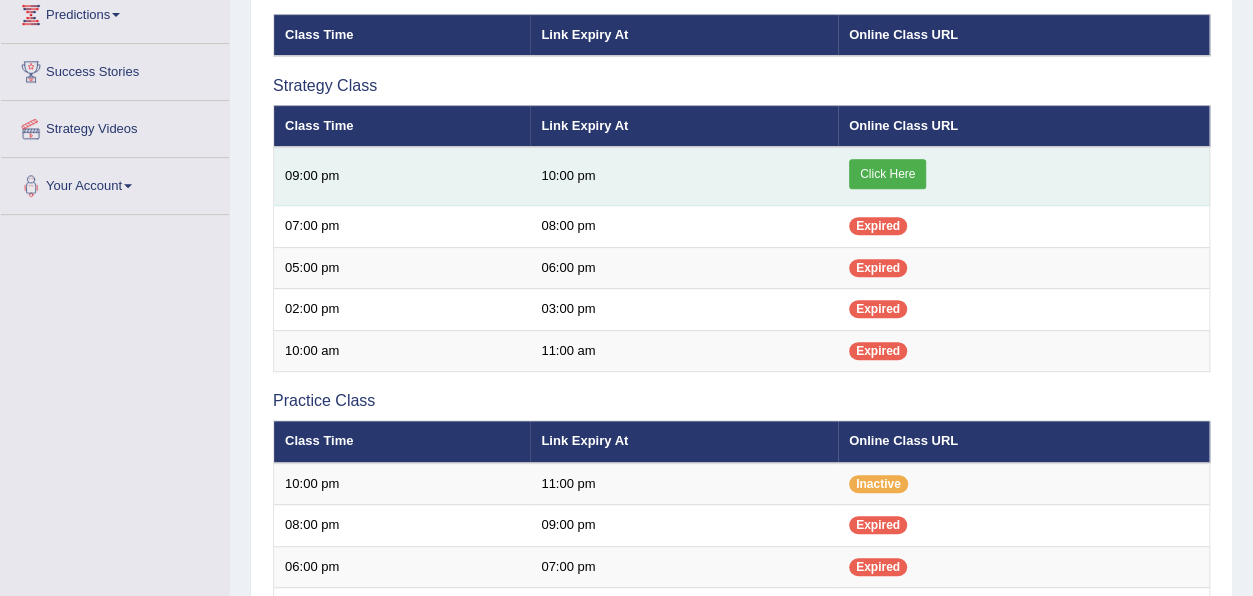 click on "Click Here" at bounding box center (887, 174) 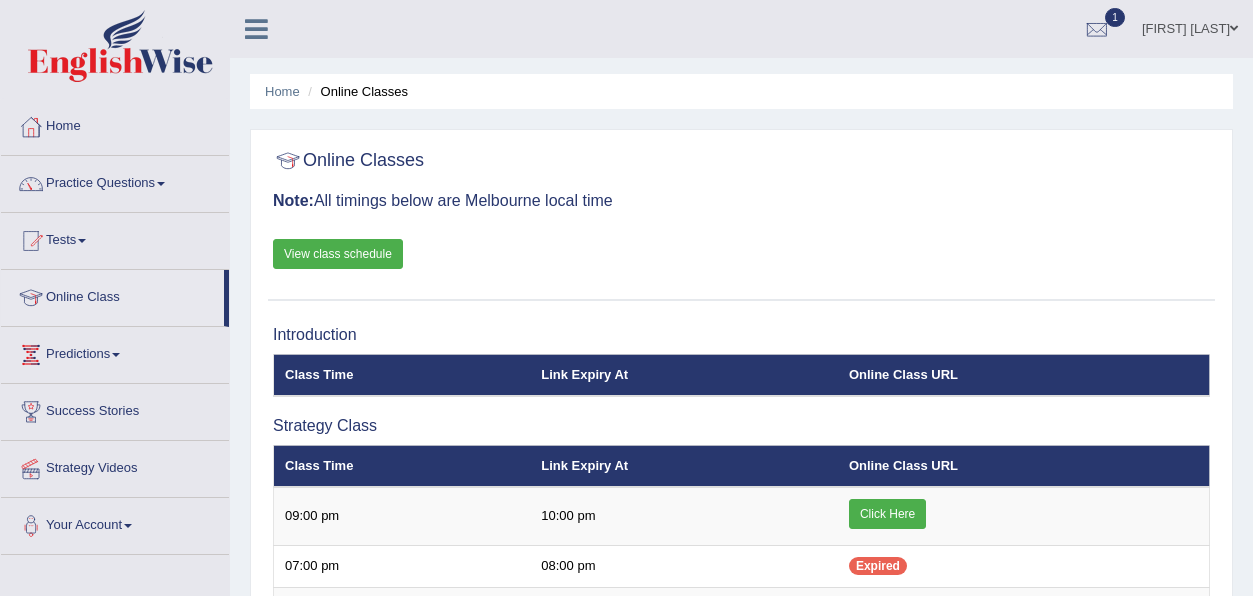 scroll, scrollTop: 340, scrollLeft: 0, axis: vertical 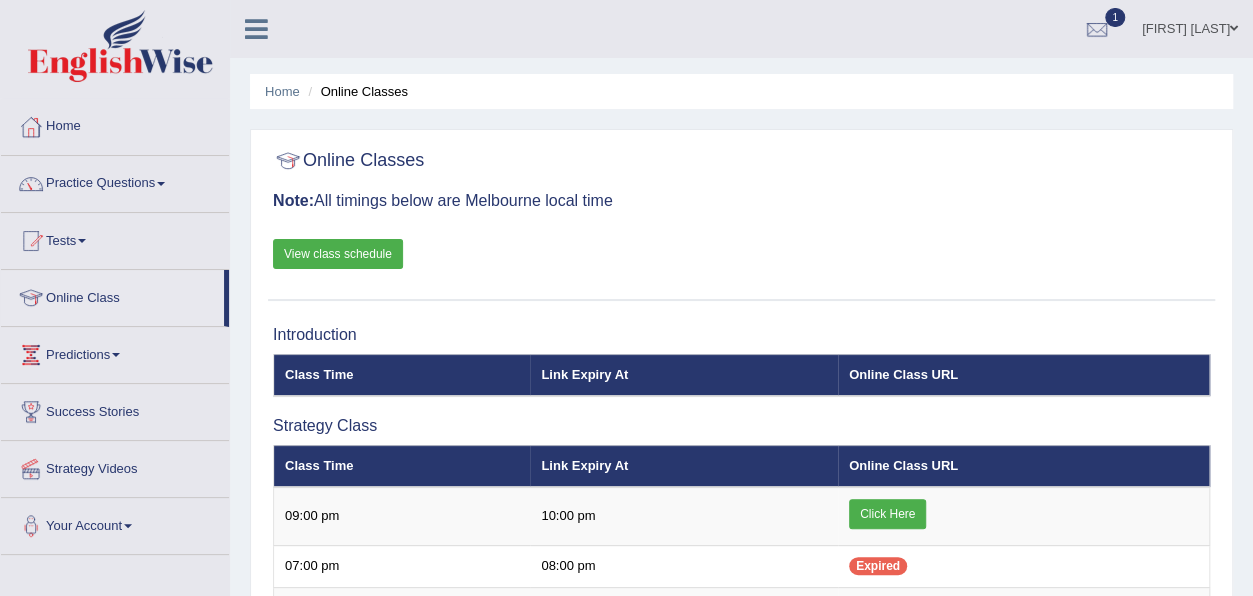 click on "View class schedule" at bounding box center [338, 254] 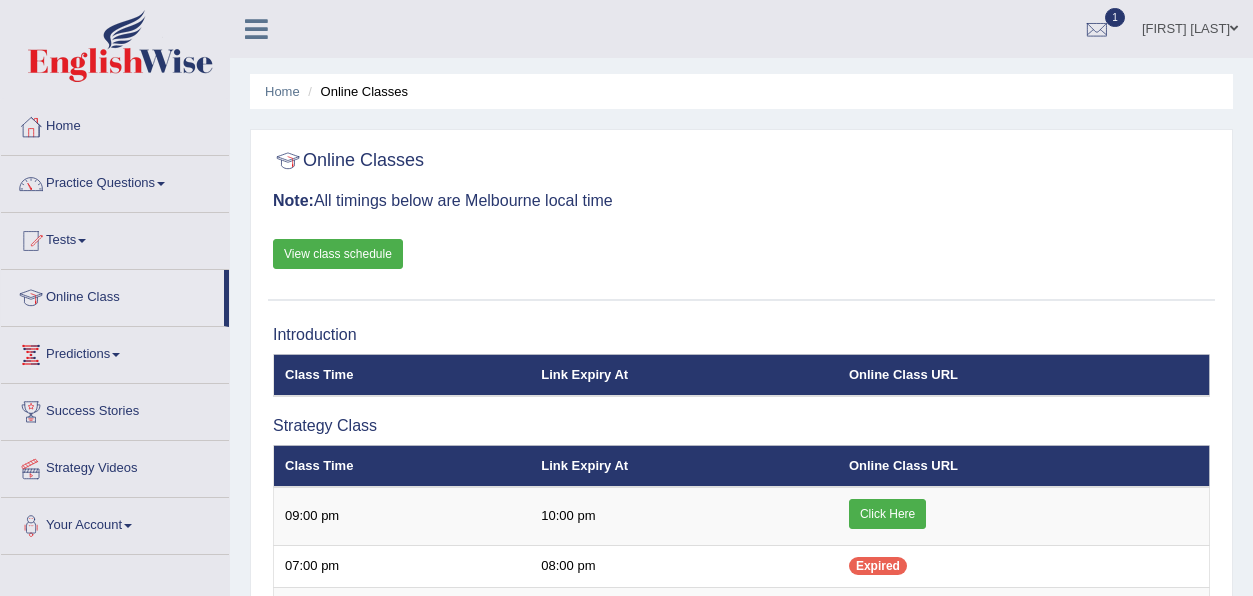 scroll, scrollTop: 0, scrollLeft: 0, axis: both 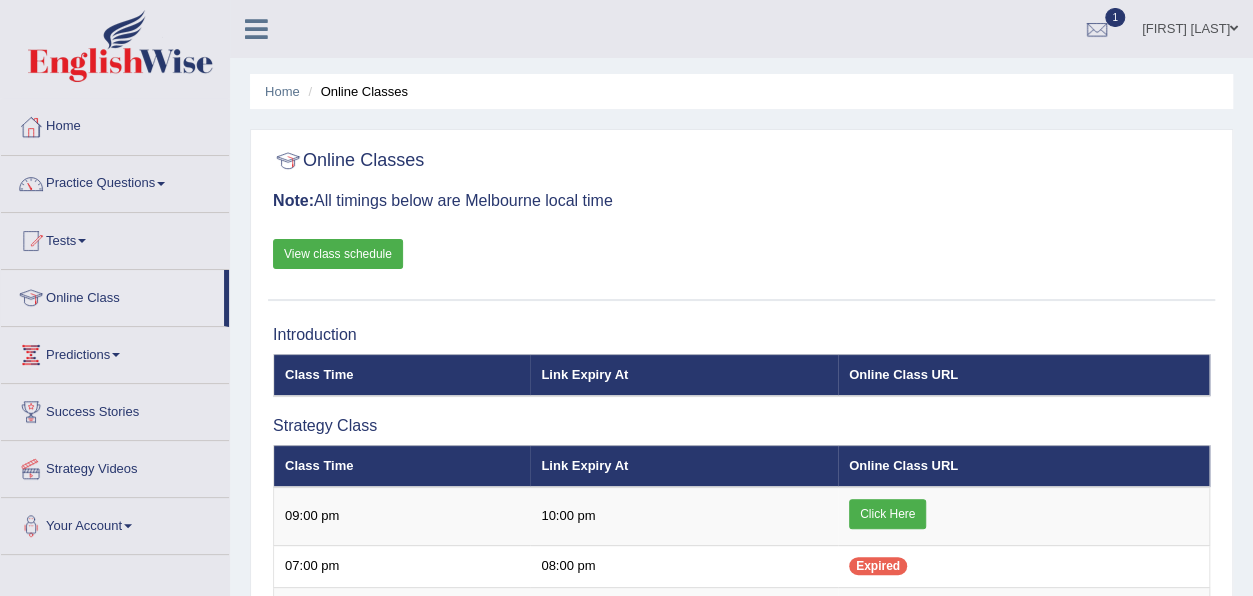 click at bounding box center [161, 184] 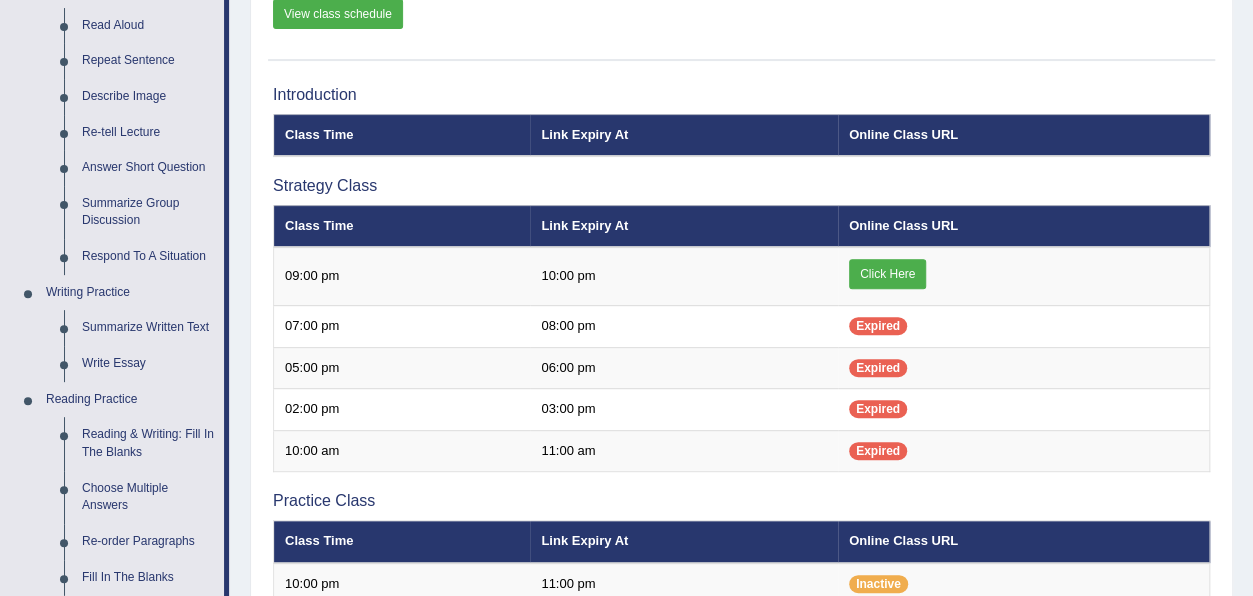 scroll, scrollTop: 238, scrollLeft: 0, axis: vertical 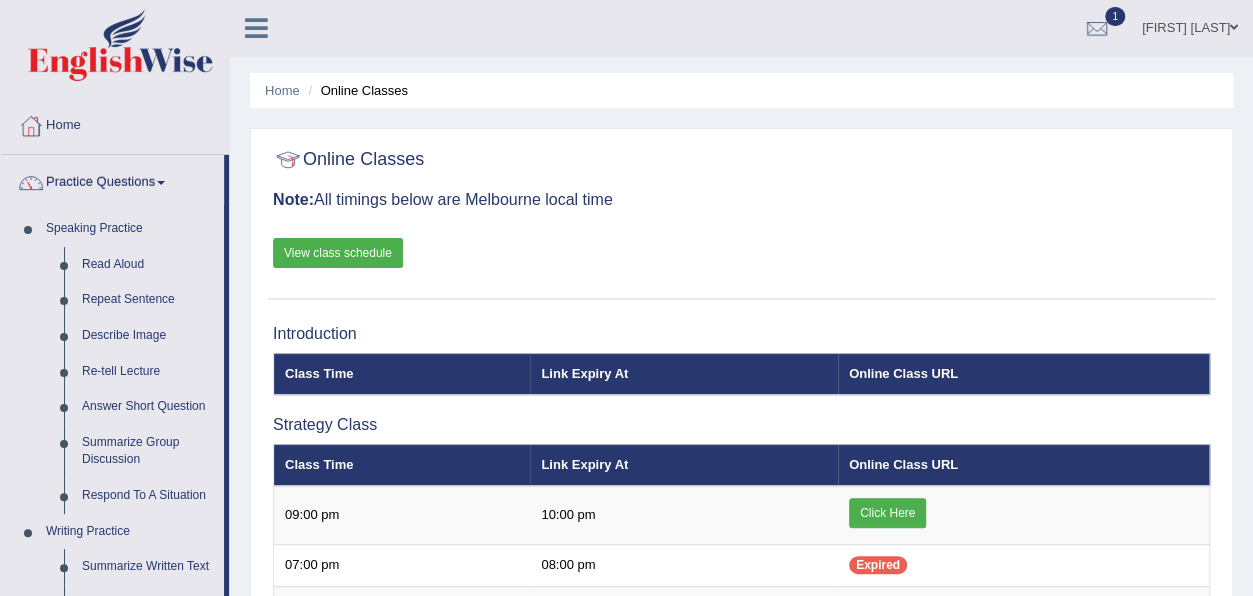 click on "1" at bounding box center (1115, 16) 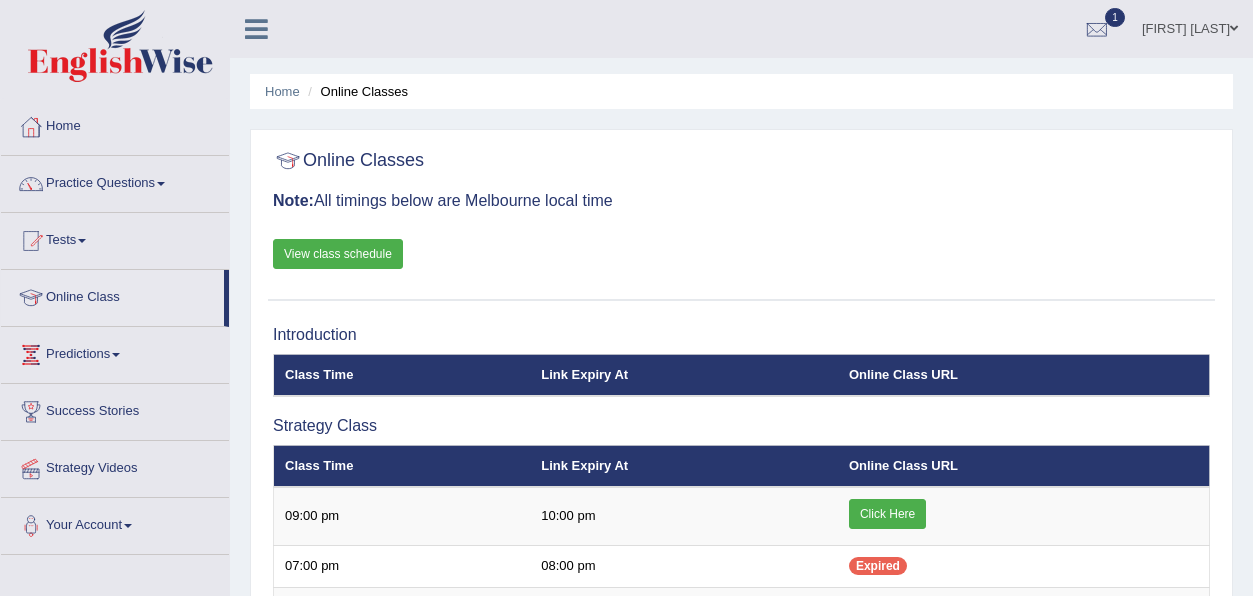scroll, scrollTop: 1, scrollLeft: 0, axis: vertical 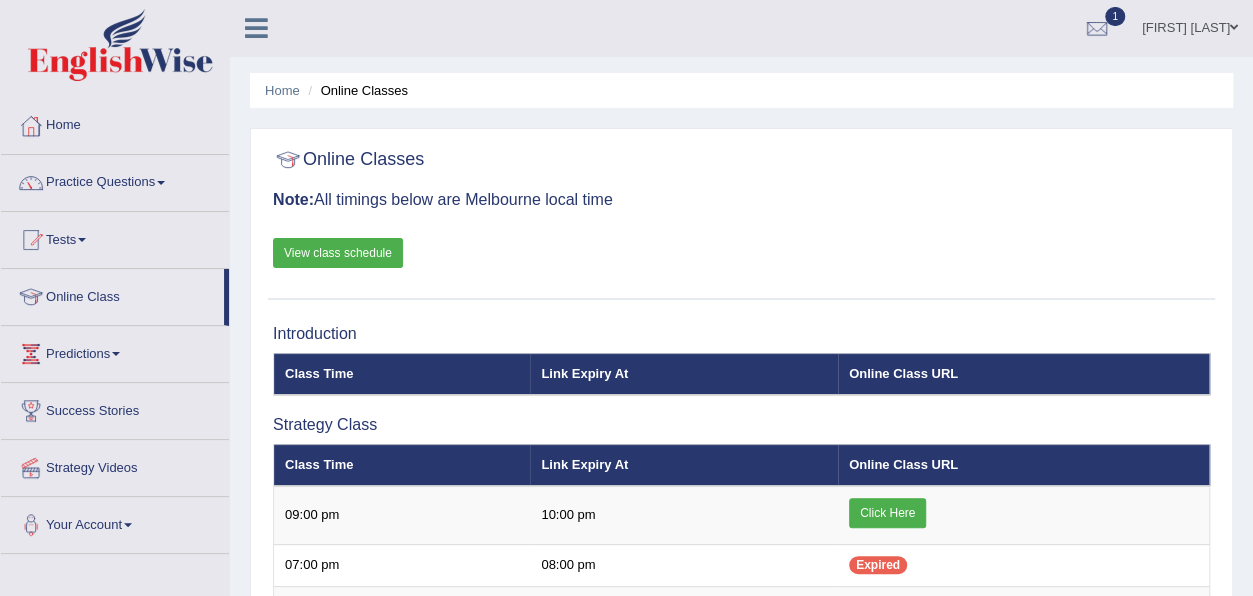 click at bounding box center (161, 183) 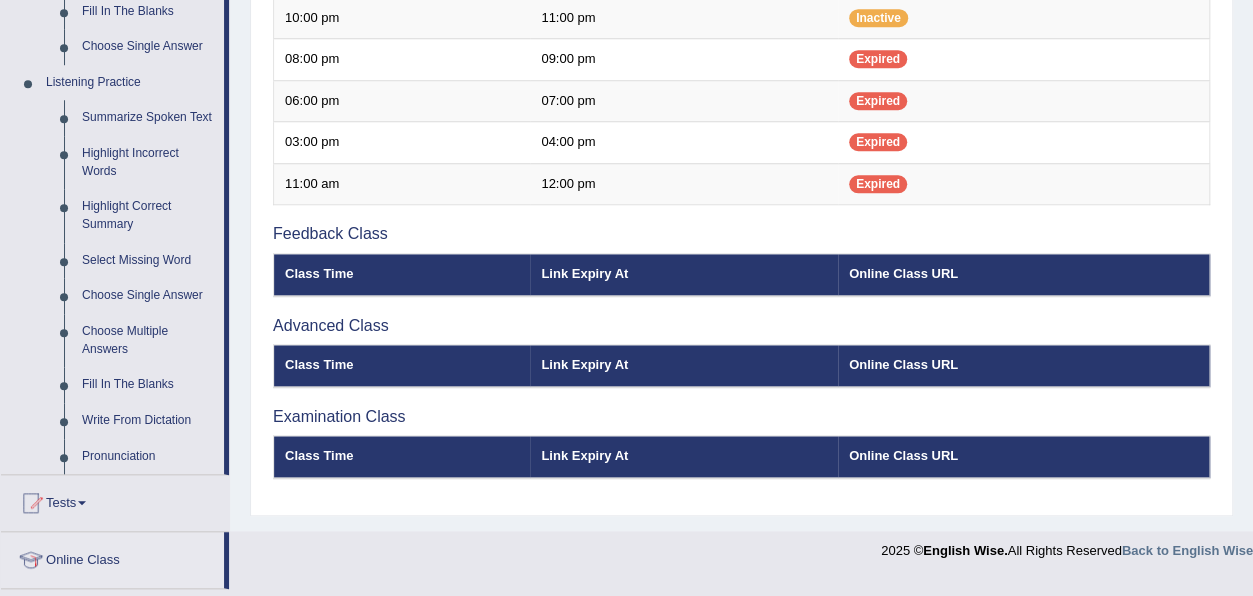 scroll, scrollTop: 810, scrollLeft: 0, axis: vertical 